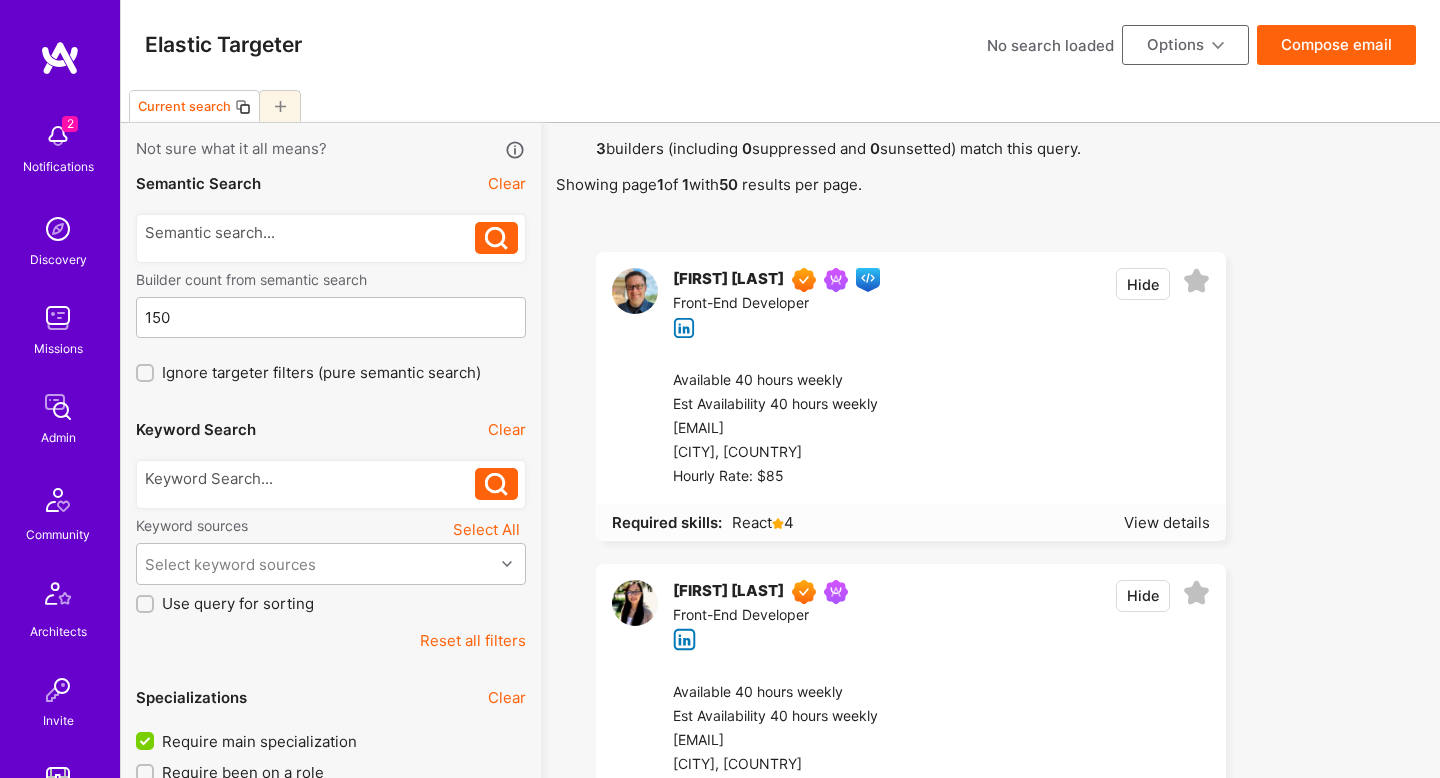 scroll, scrollTop: 0, scrollLeft: 0, axis: both 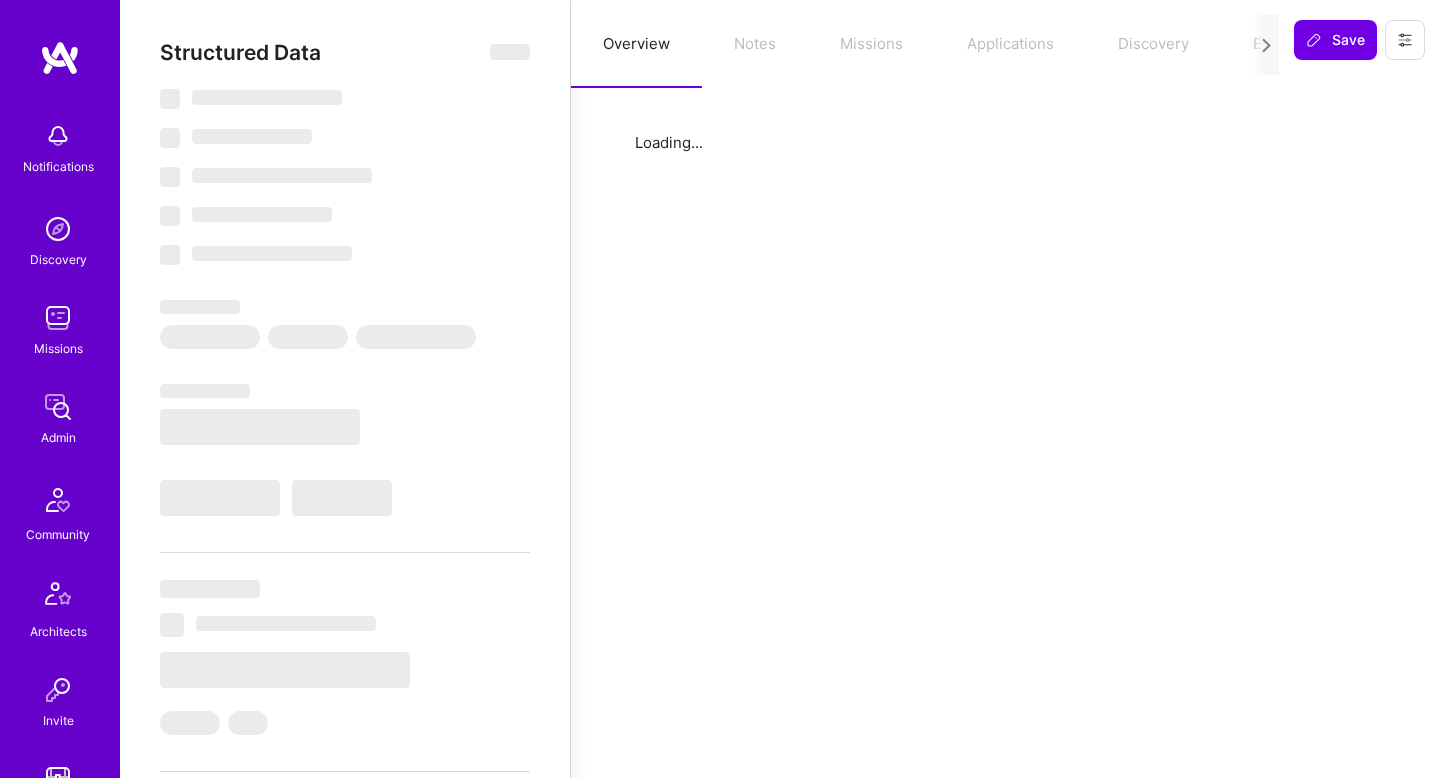 click on "Overview Notes Missions Applications Discovery Evaluation" at bounding box center [925, 44] 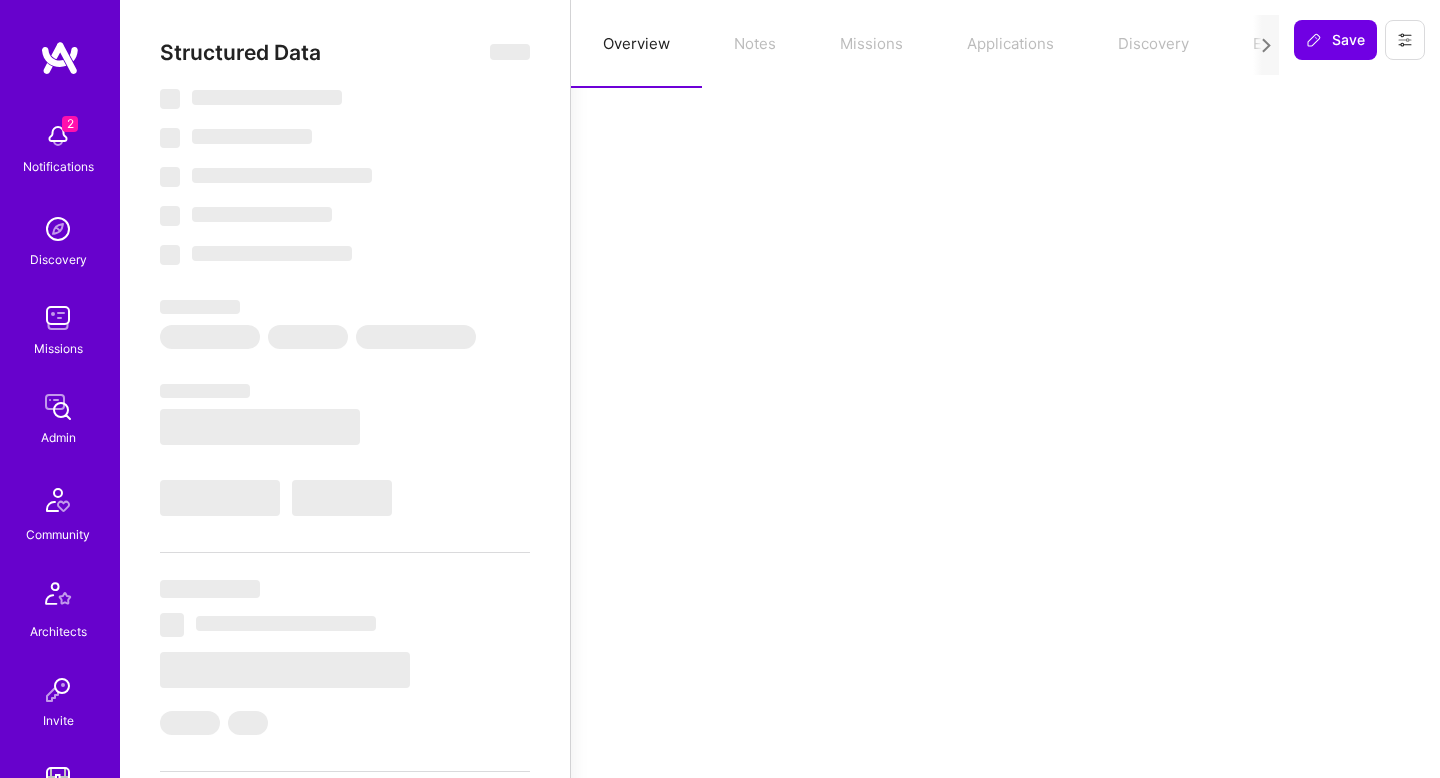 select on "Right Now" 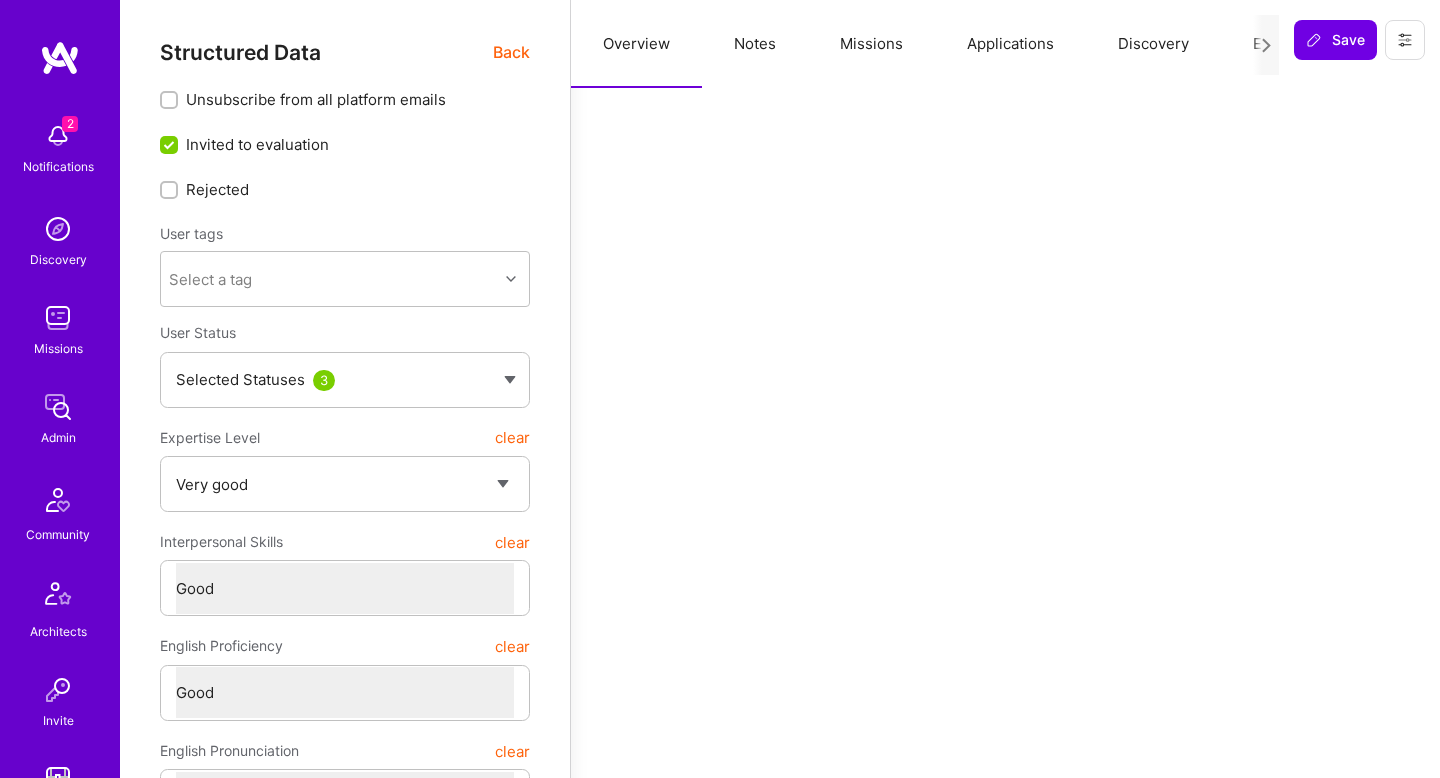 click on "Applications" at bounding box center (1010, 44) 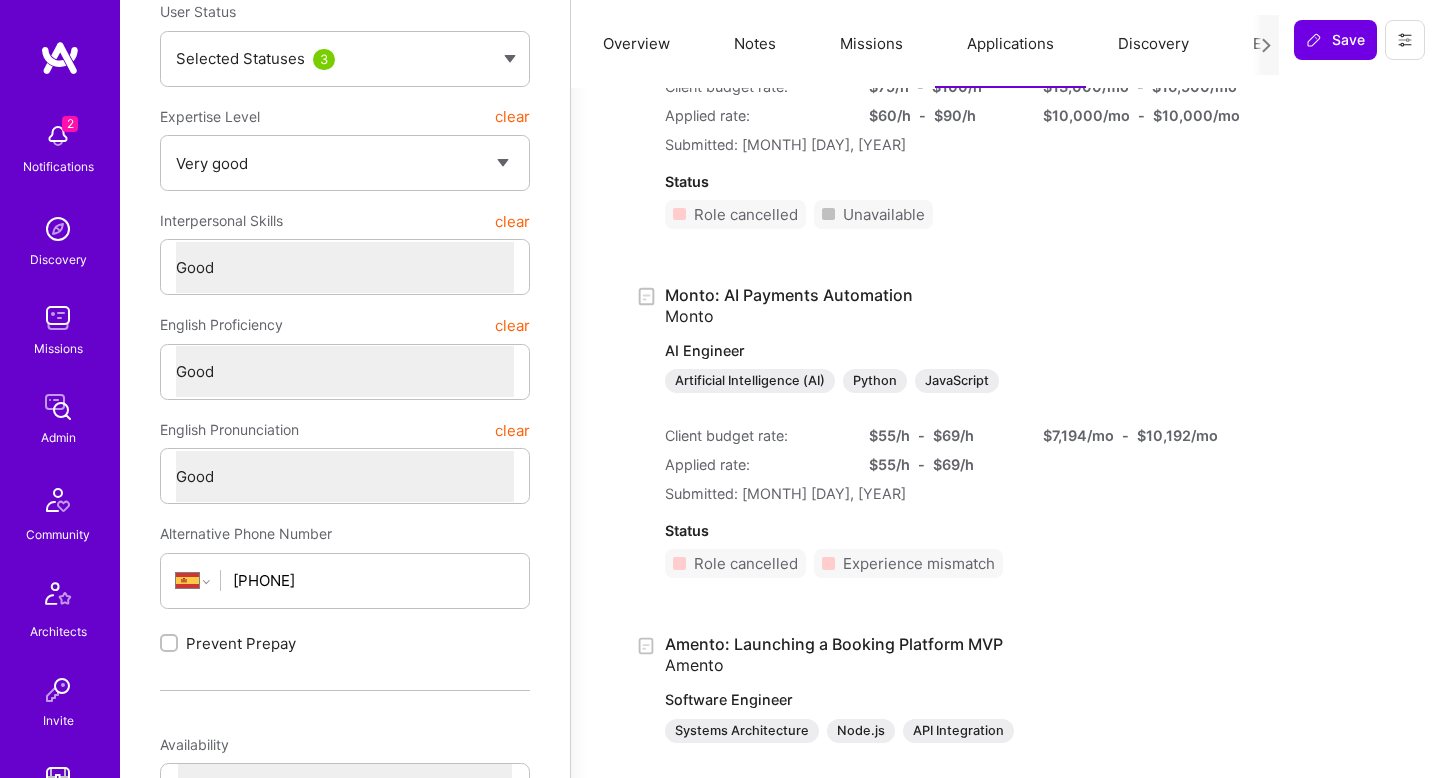 scroll, scrollTop: 396, scrollLeft: 0, axis: vertical 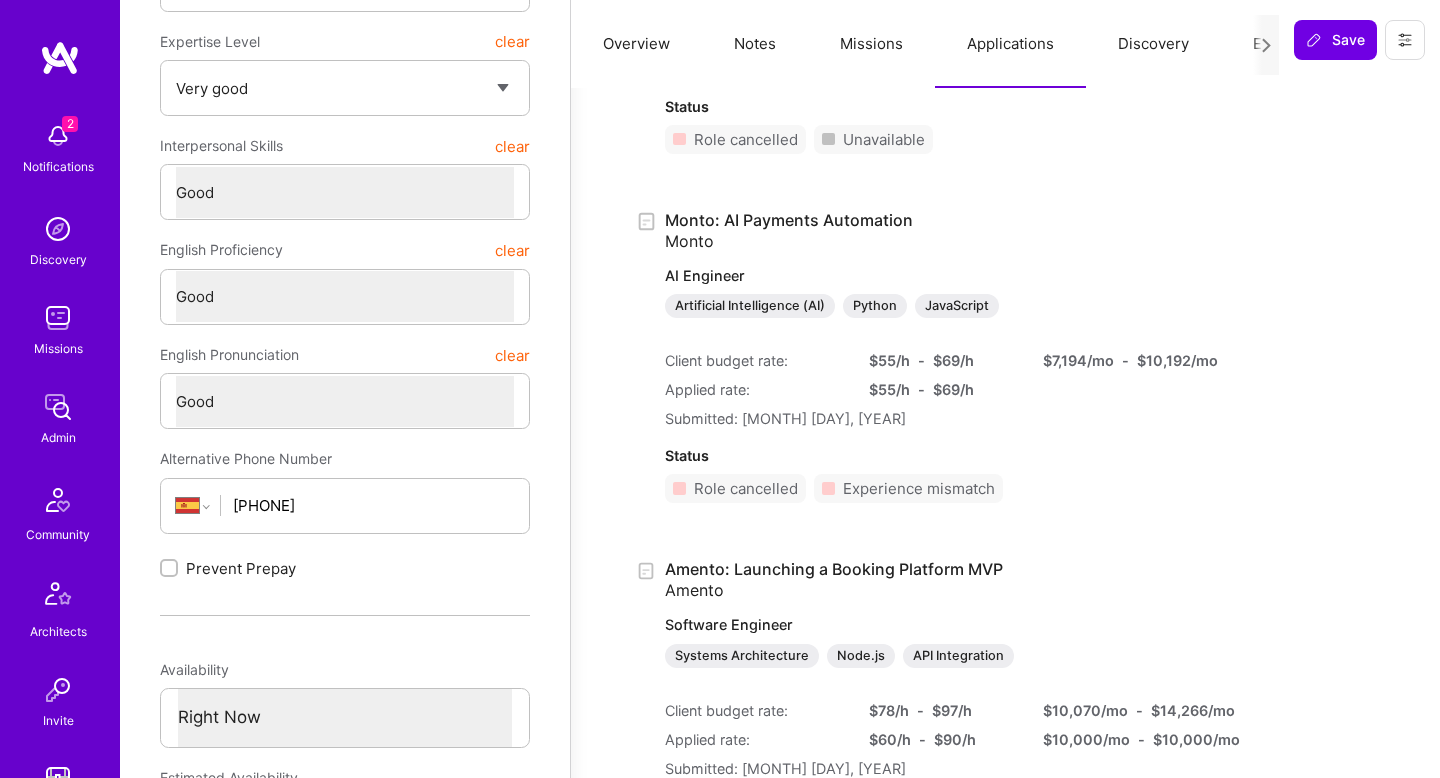 type 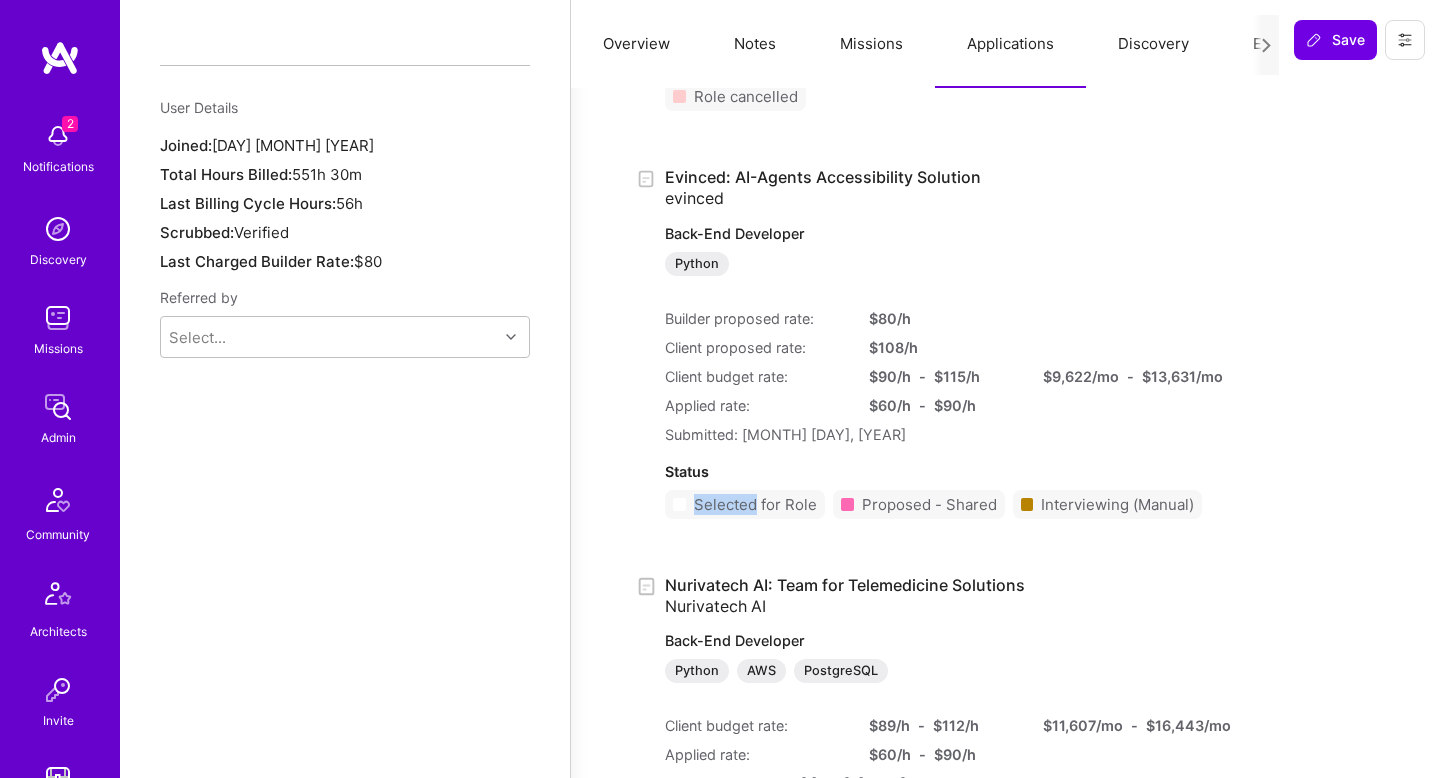 scroll, scrollTop: 1488, scrollLeft: 0, axis: vertical 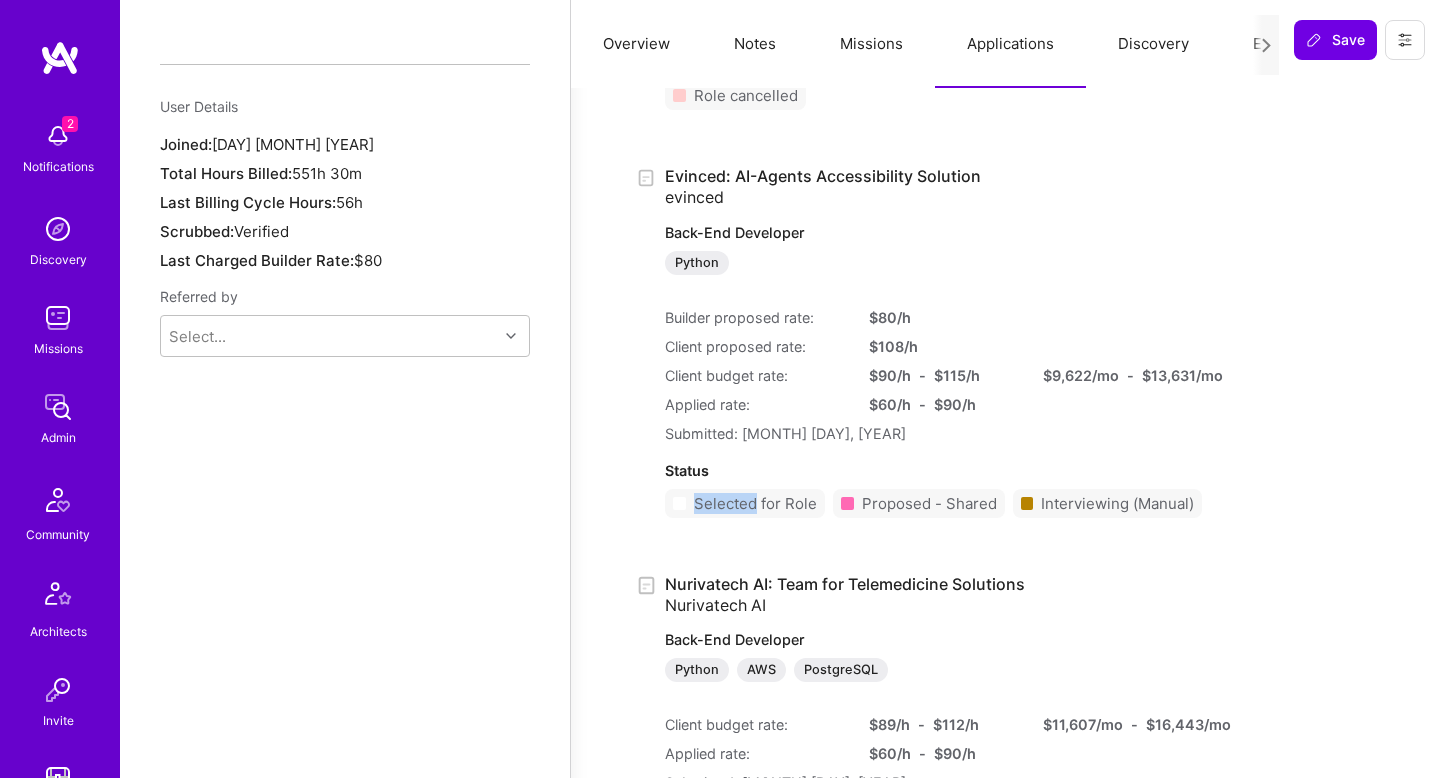 click on "Evinced: AI-Agents Accessibility Solution evinced Back-End Developer Python" at bounding box center [933, 220] 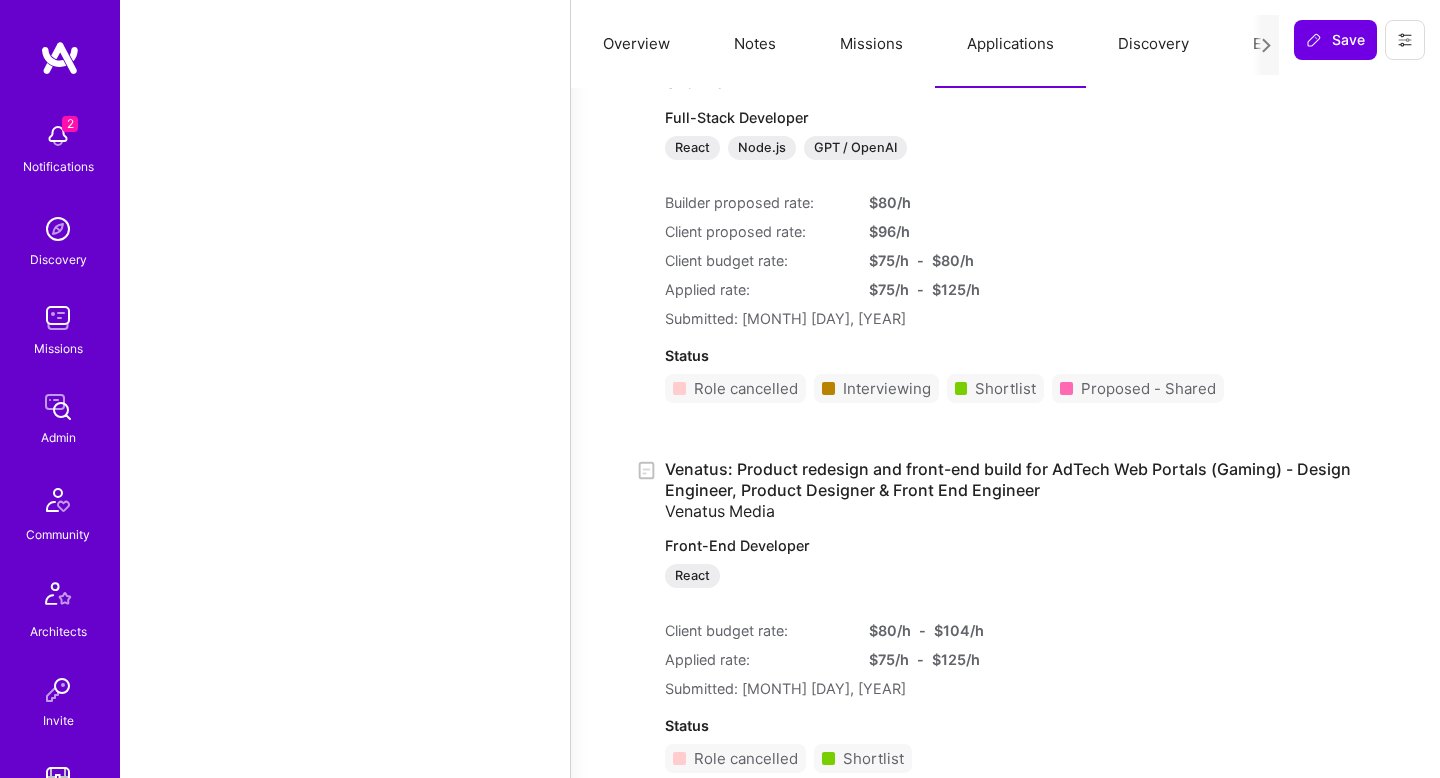 scroll, scrollTop: 11176, scrollLeft: 0, axis: vertical 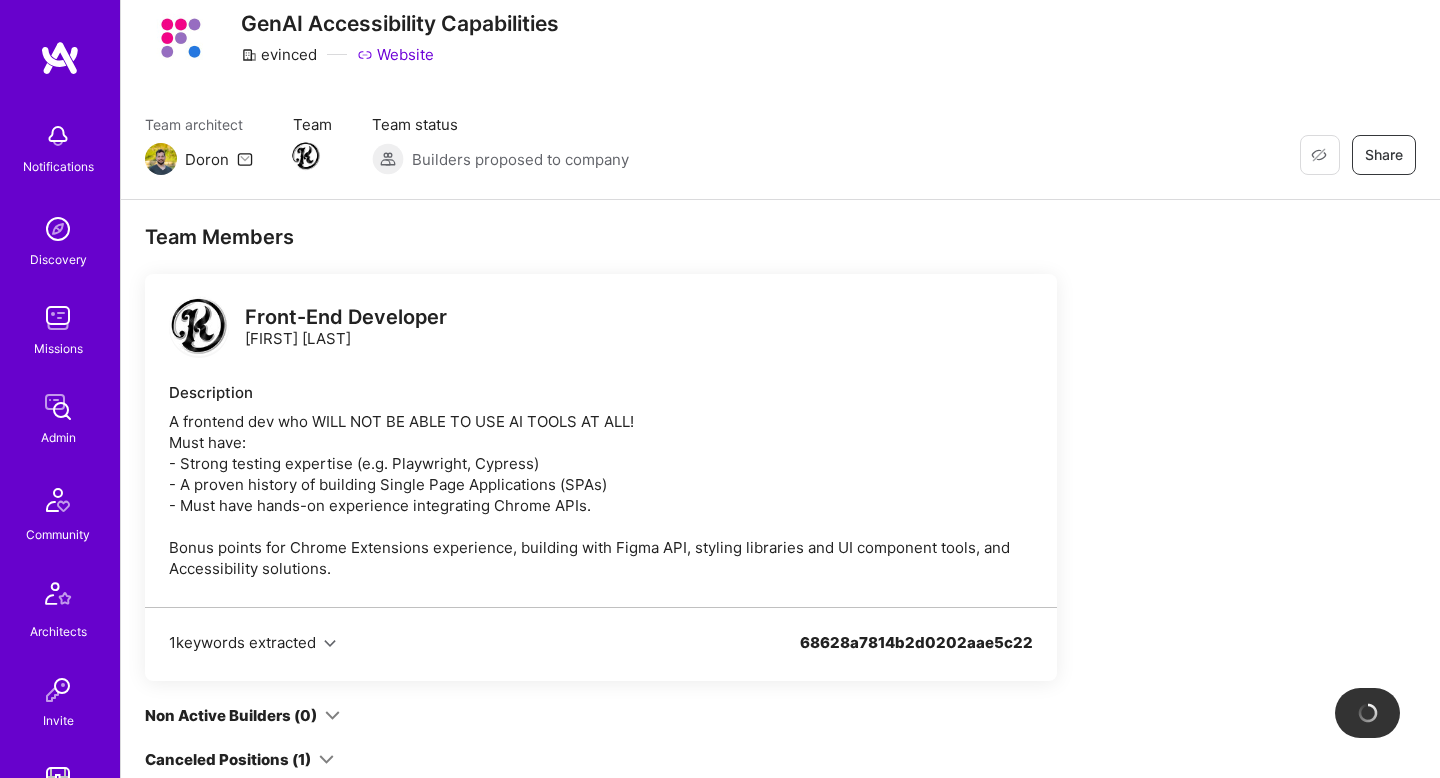 click at bounding box center (199, 326) 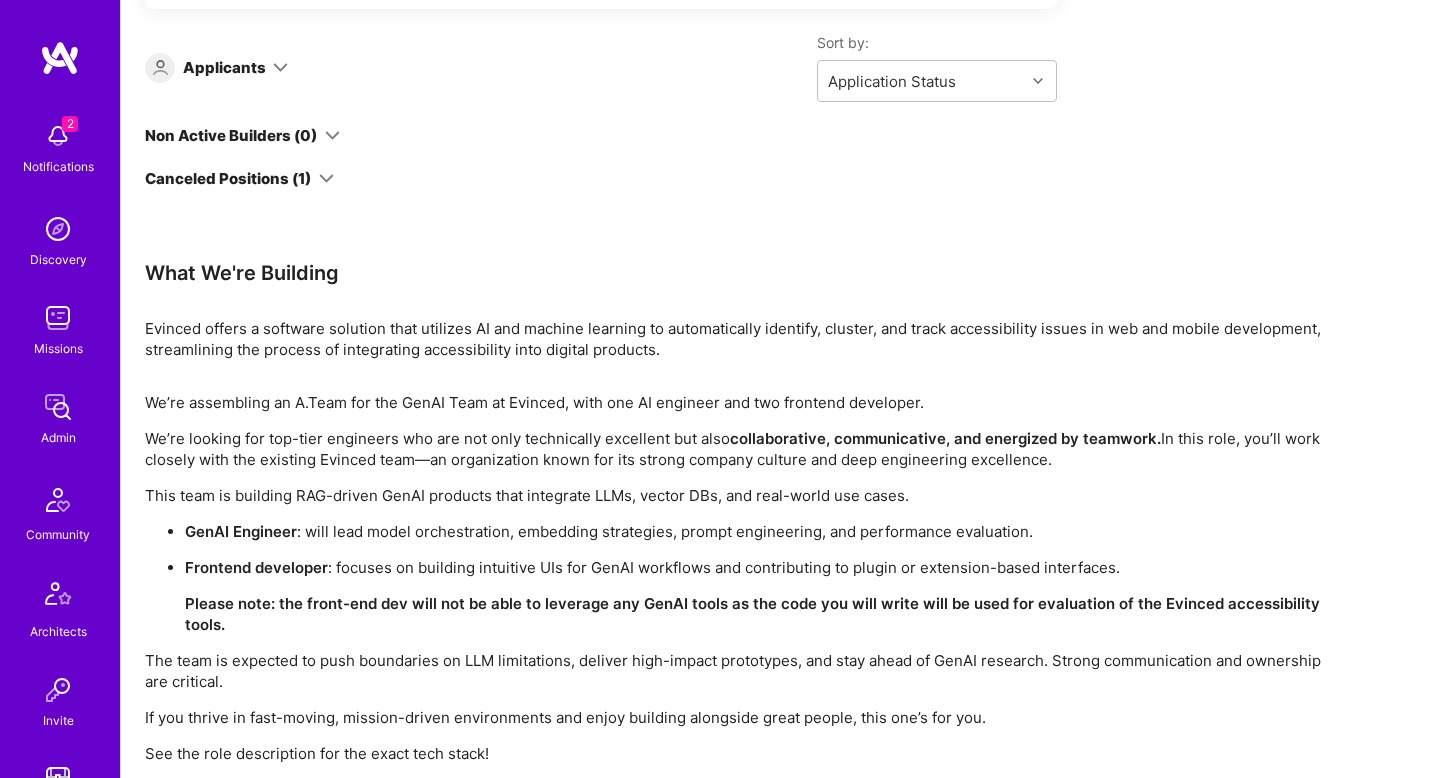 scroll, scrollTop: 950, scrollLeft: 0, axis: vertical 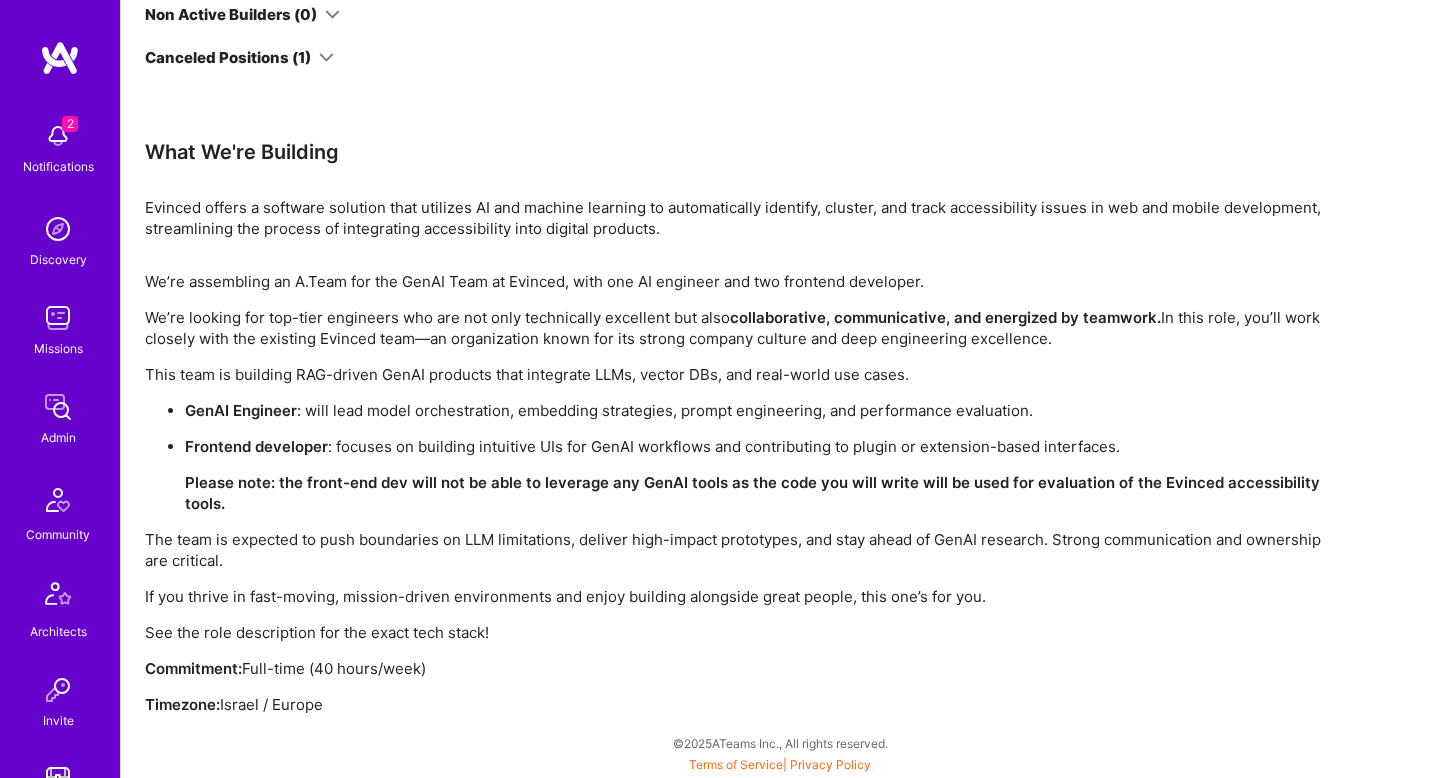 drag, startPoint x: 391, startPoint y: 164, endPoint x: 490, endPoint y: 695, distance: 540.14996 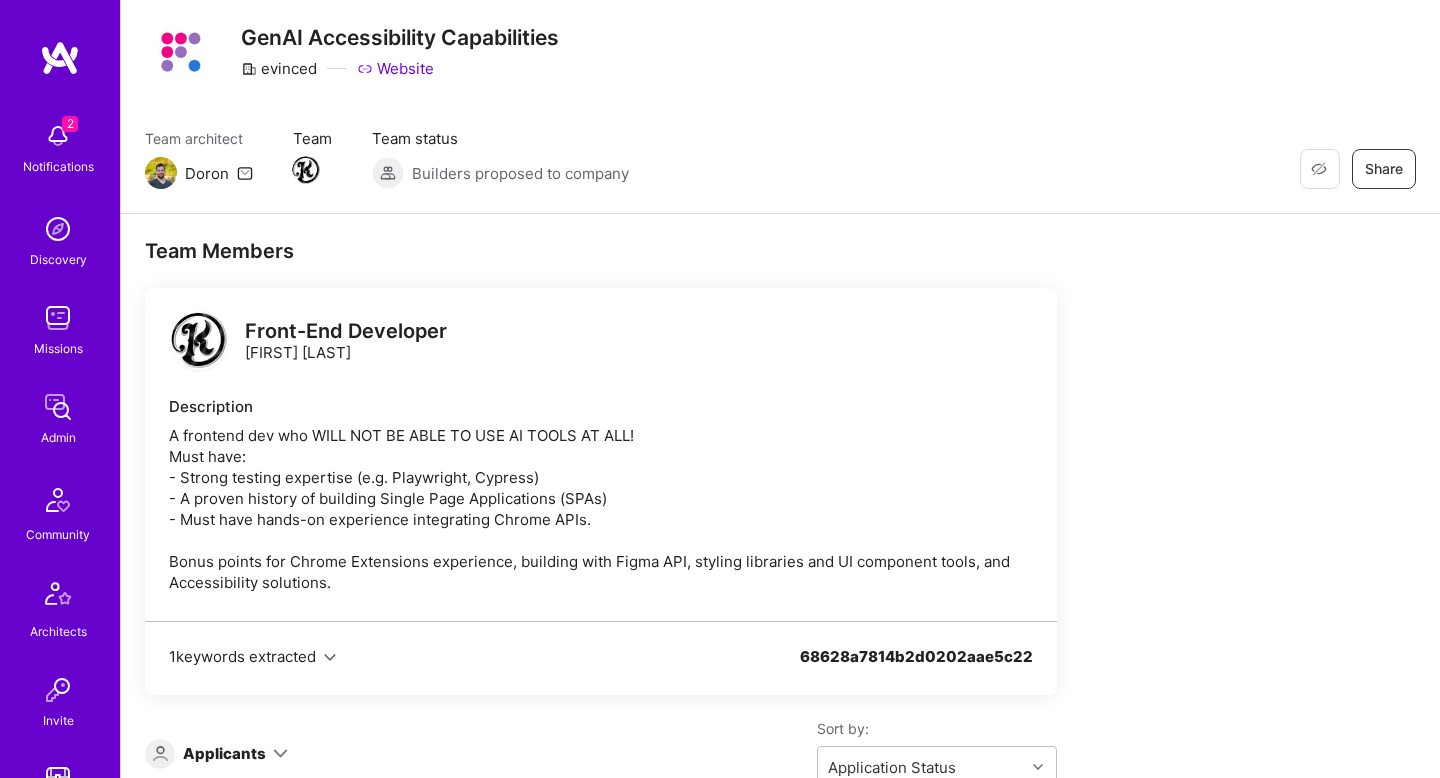 scroll, scrollTop: 154, scrollLeft: 0, axis: vertical 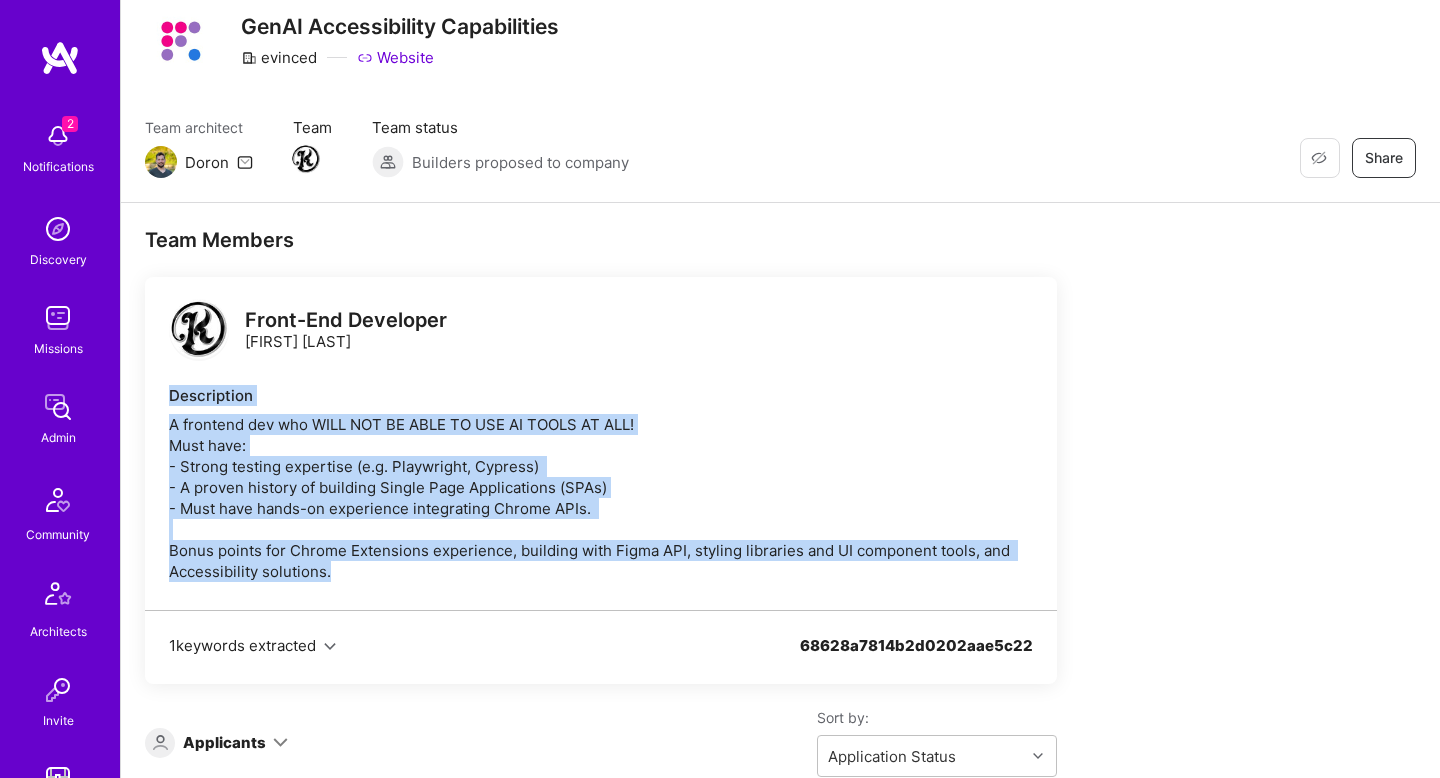 drag, startPoint x: 169, startPoint y: 394, endPoint x: 487, endPoint y: 570, distance: 363.45563 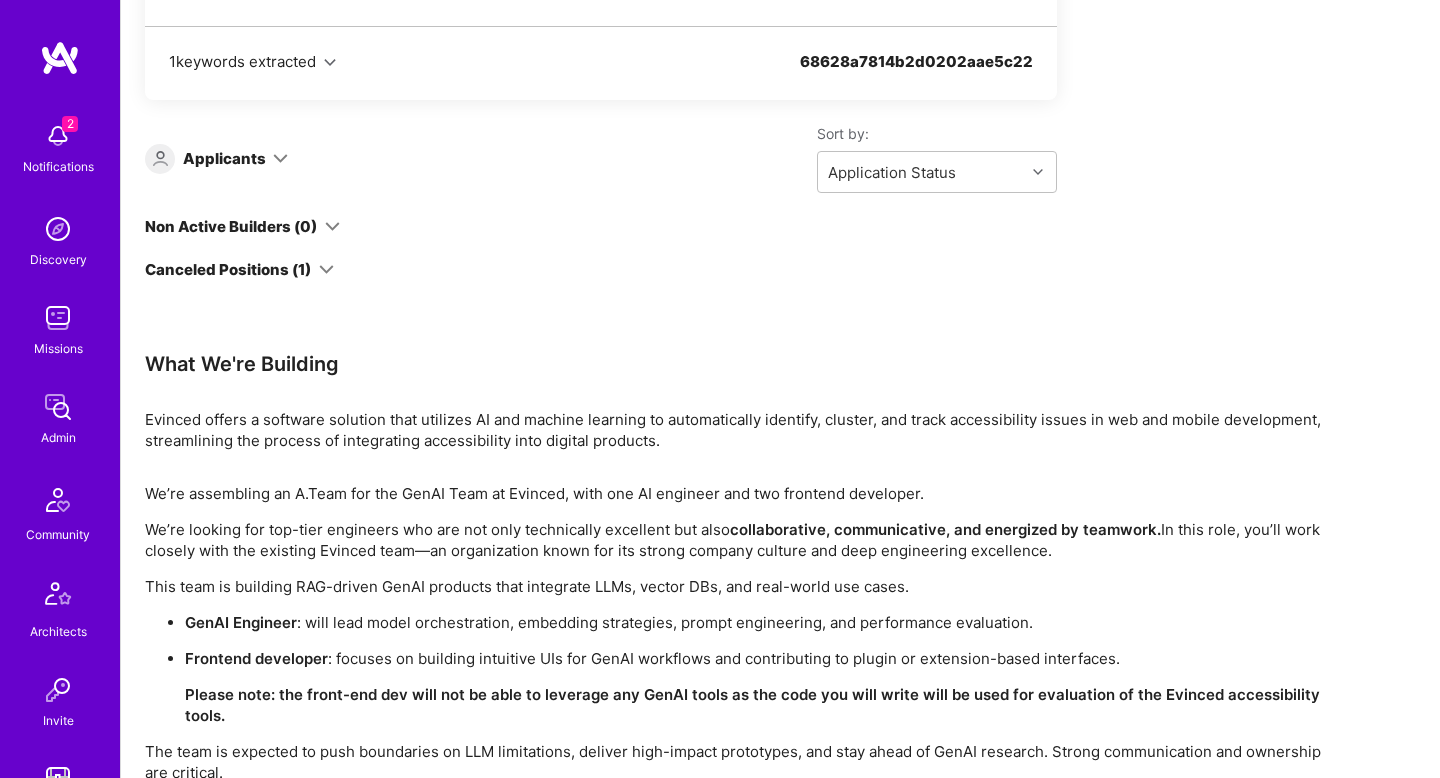 scroll, scrollTop: 950, scrollLeft: 0, axis: vertical 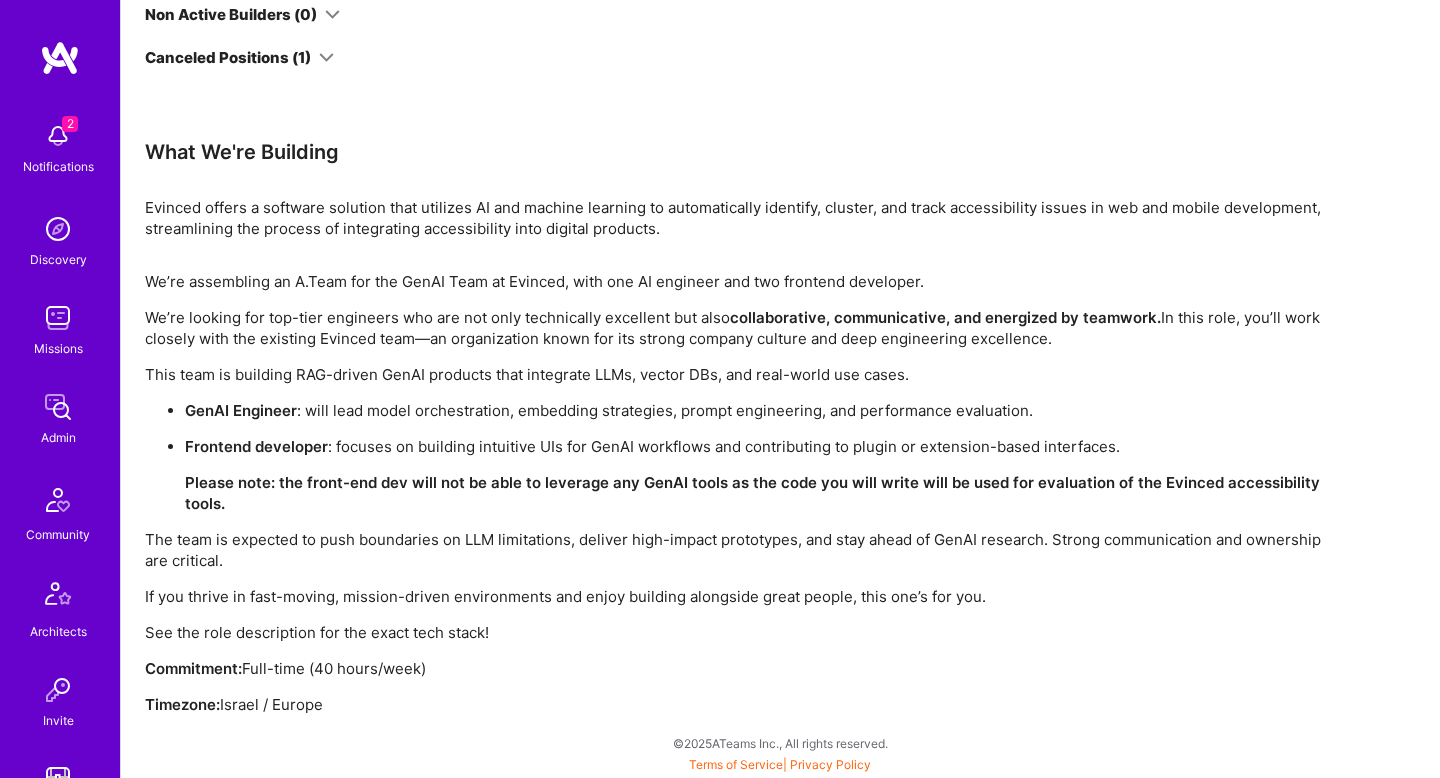 drag, startPoint x: 367, startPoint y: 190, endPoint x: 357, endPoint y: 700, distance: 510.09802 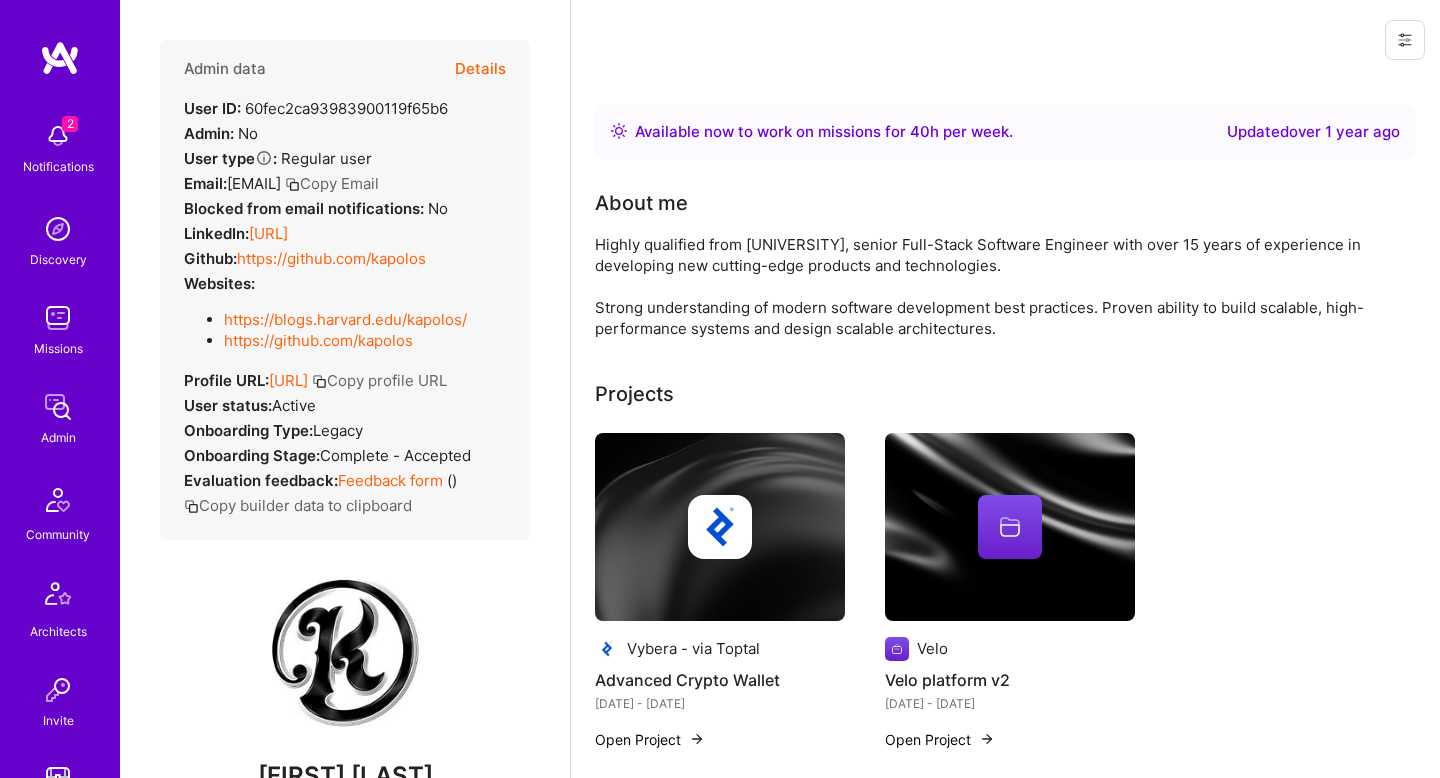 scroll, scrollTop: 0, scrollLeft: 0, axis: both 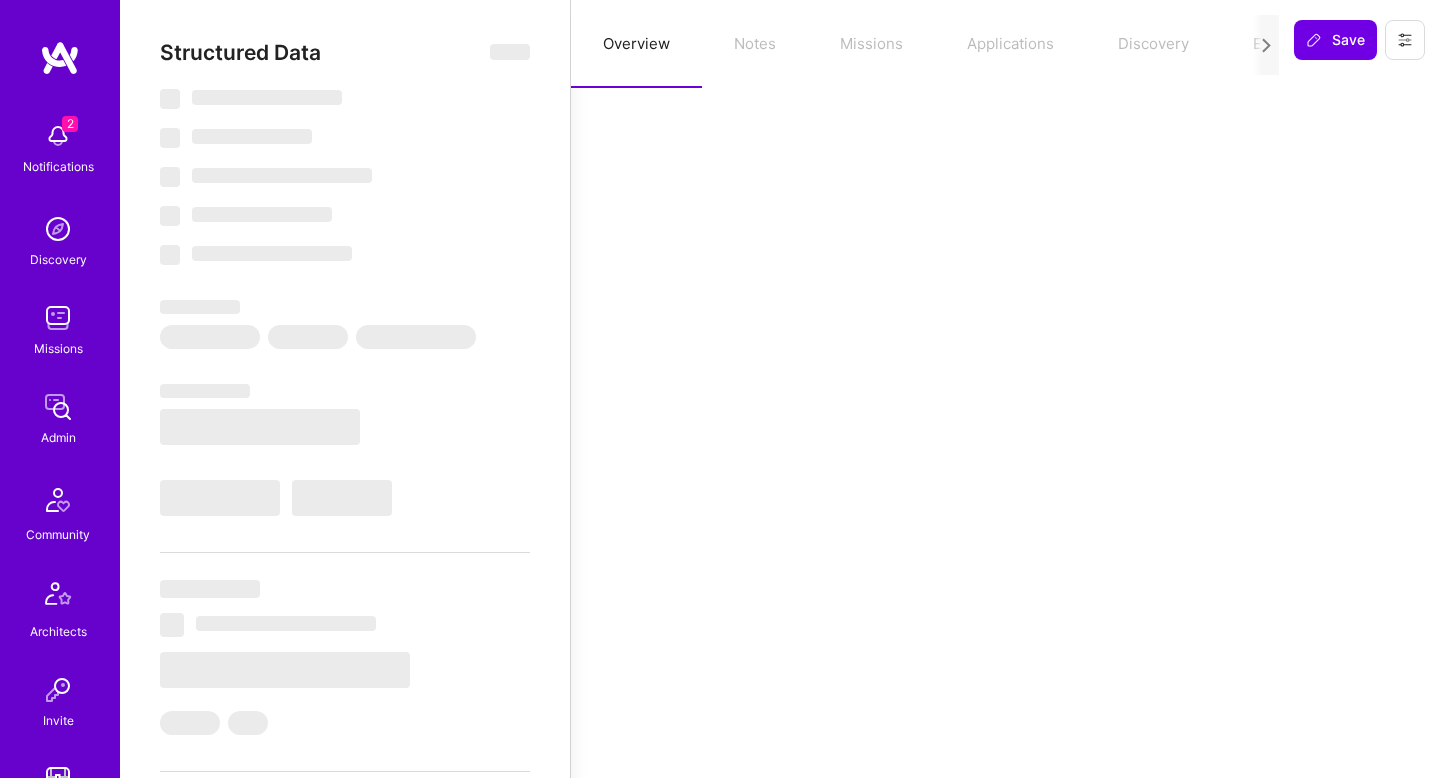 click on "Overview Notes Missions Applications Discovery Evaluation" at bounding box center (925, 44) 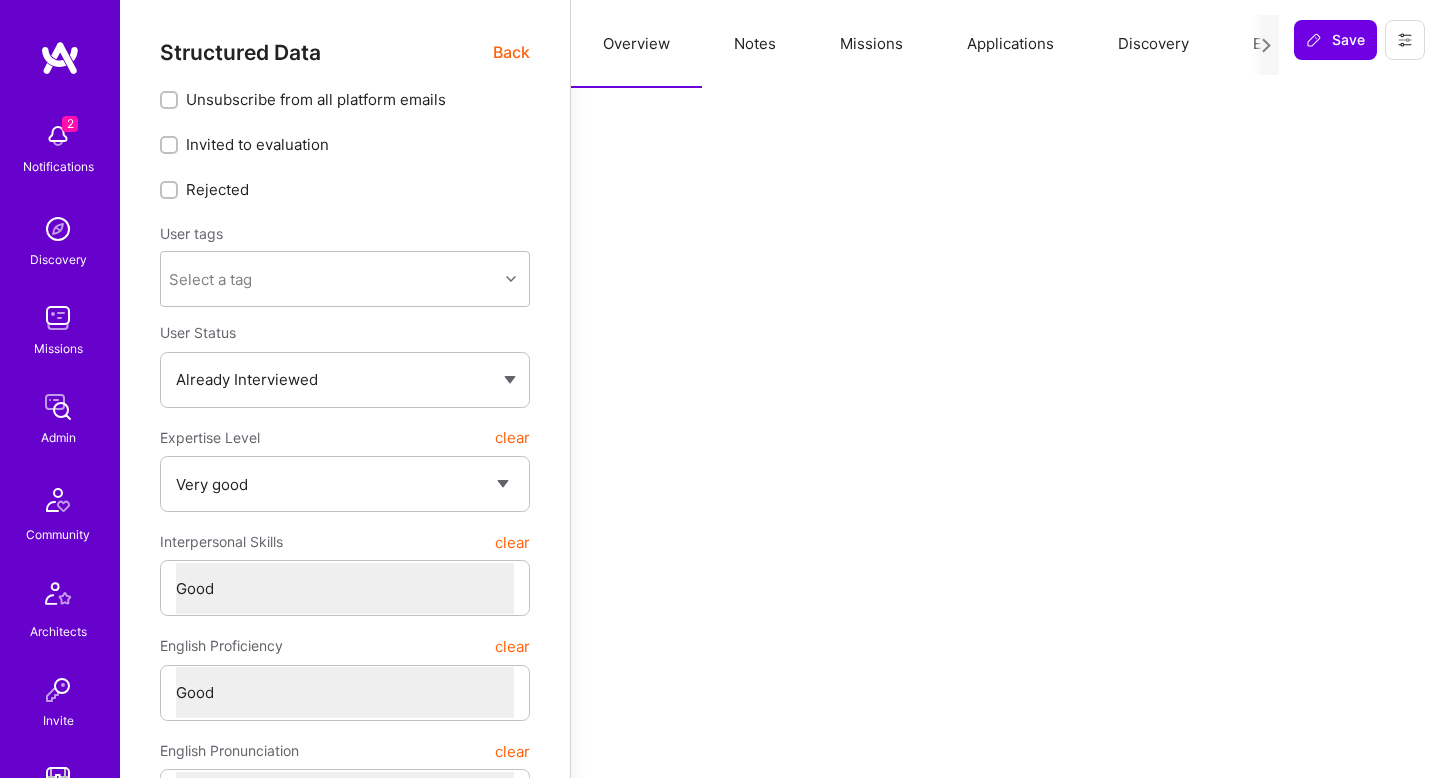 click on "Applications" at bounding box center (1010, 44) 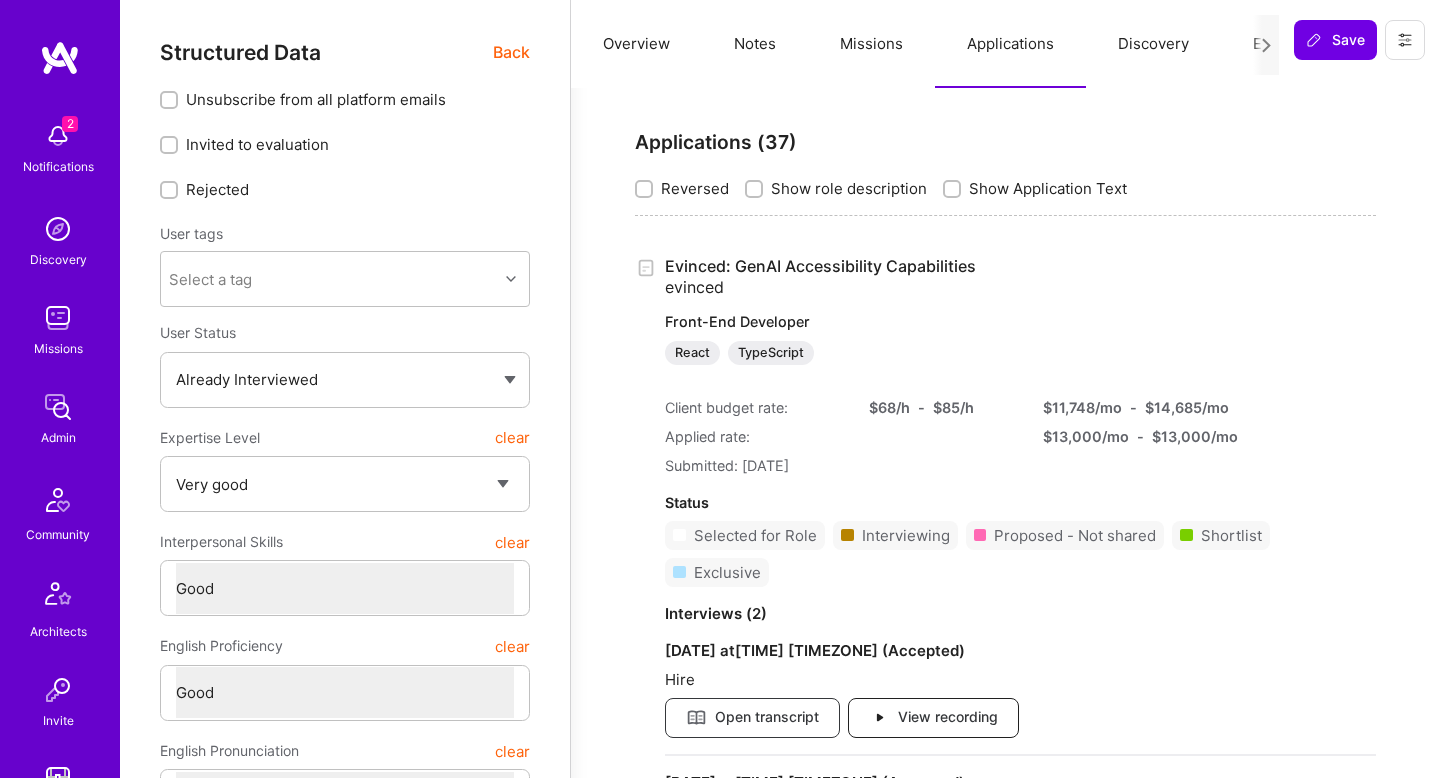type 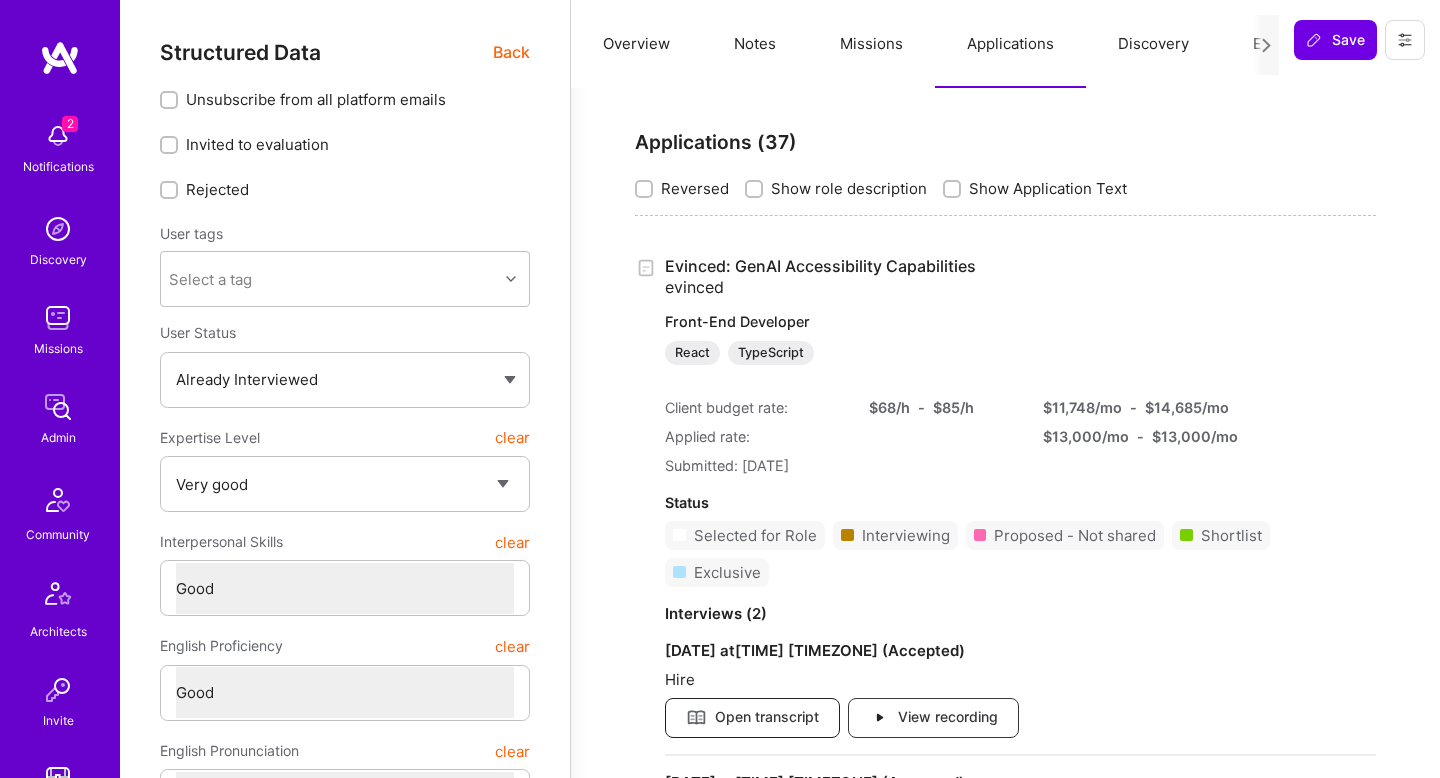 click on "Open transcript" at bounding box center [752, 718] 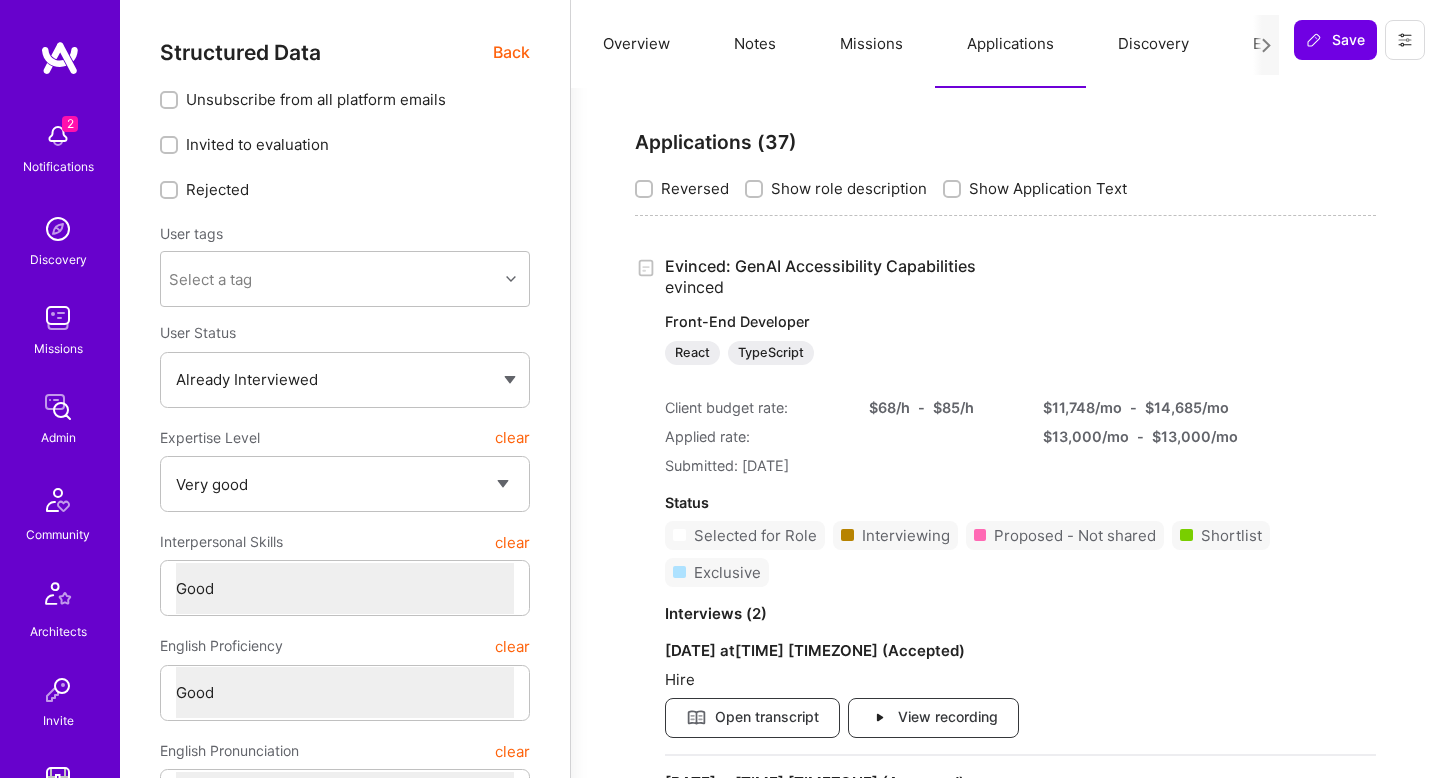 type 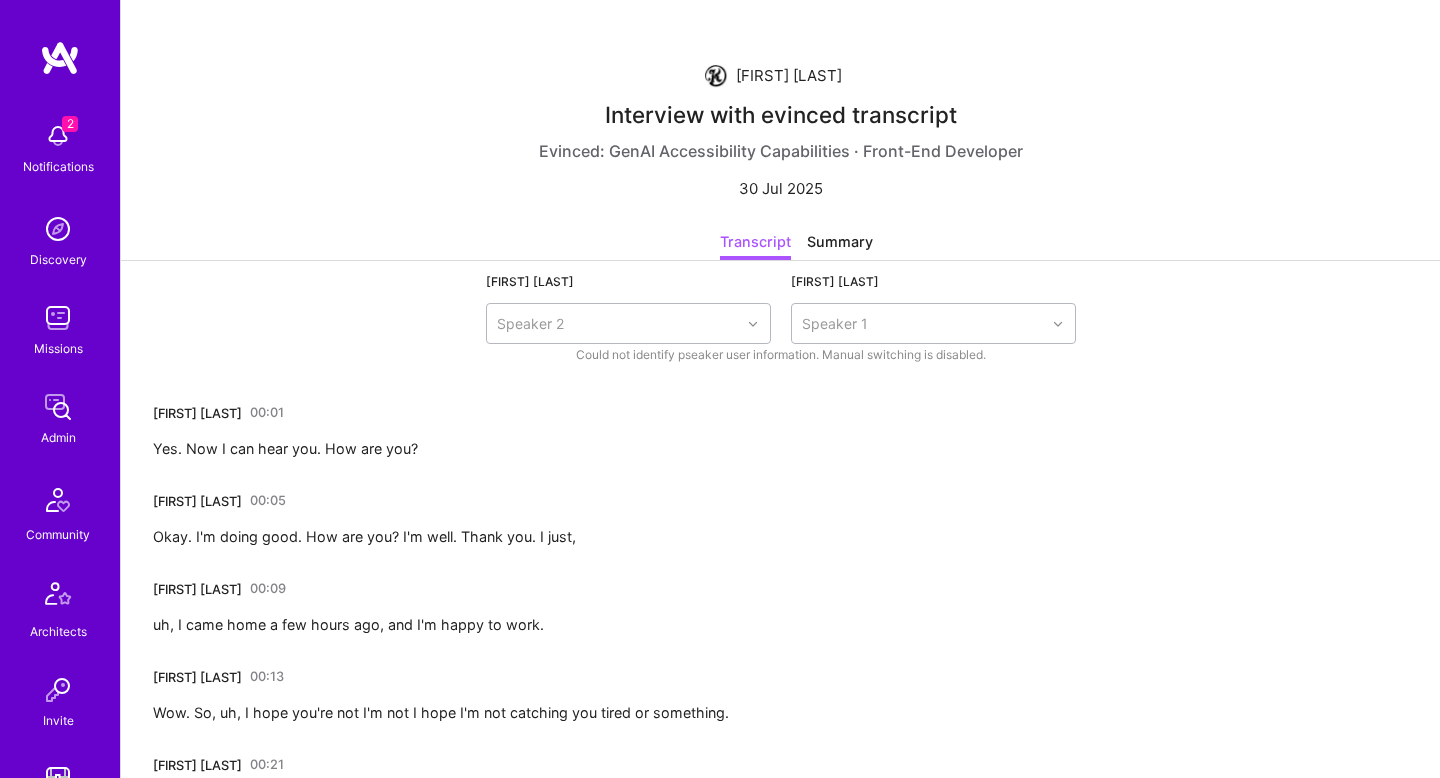 scroll, scrollTop: 0, scrollLeft: 0, axis: both 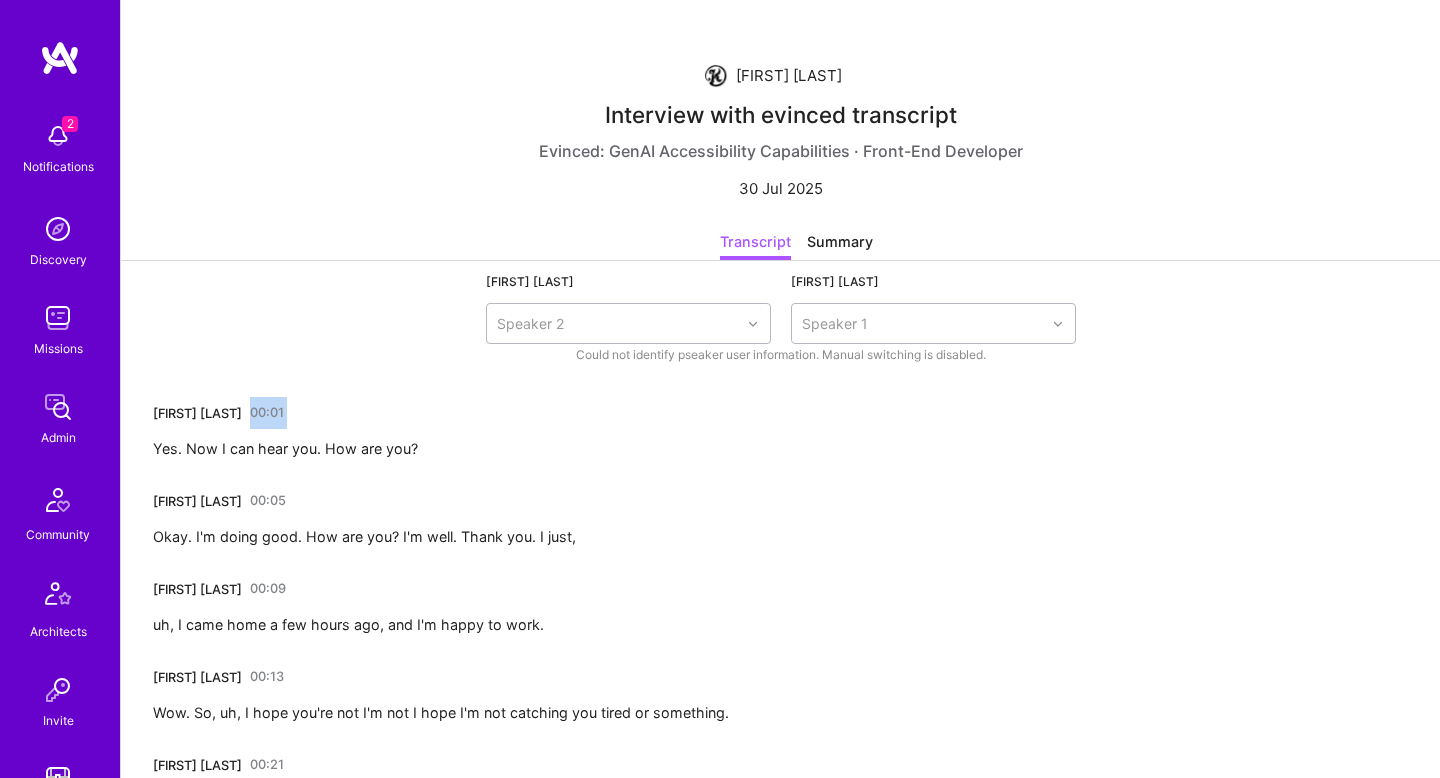 click on "[FIRST] [LAST] 00:01 Yes. Now I can hear you. How are you?" at bounding box center [285, 429] 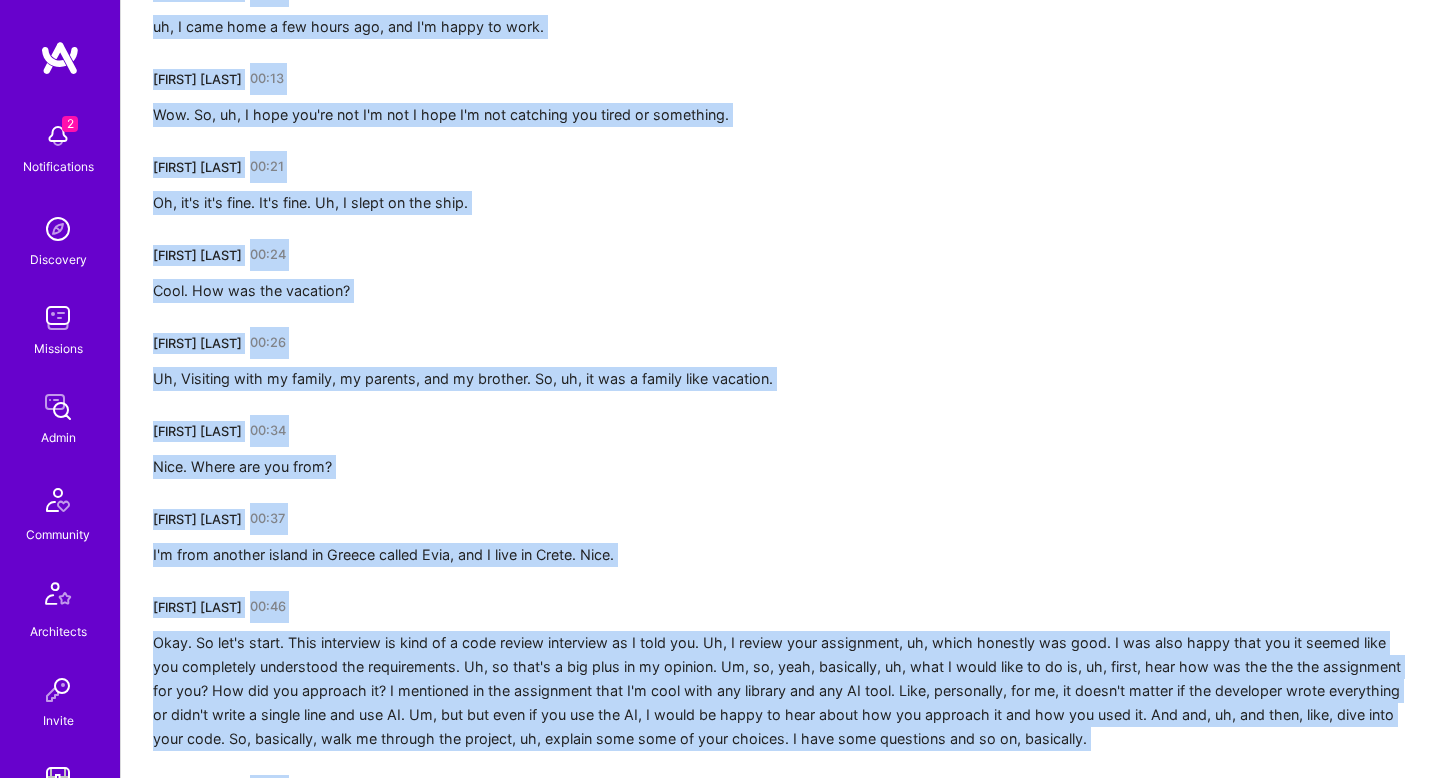 drag, startPoint x: 138, startPoint y: 400, endPoint x: 883, endPoint y: 666, distance: 791.06323 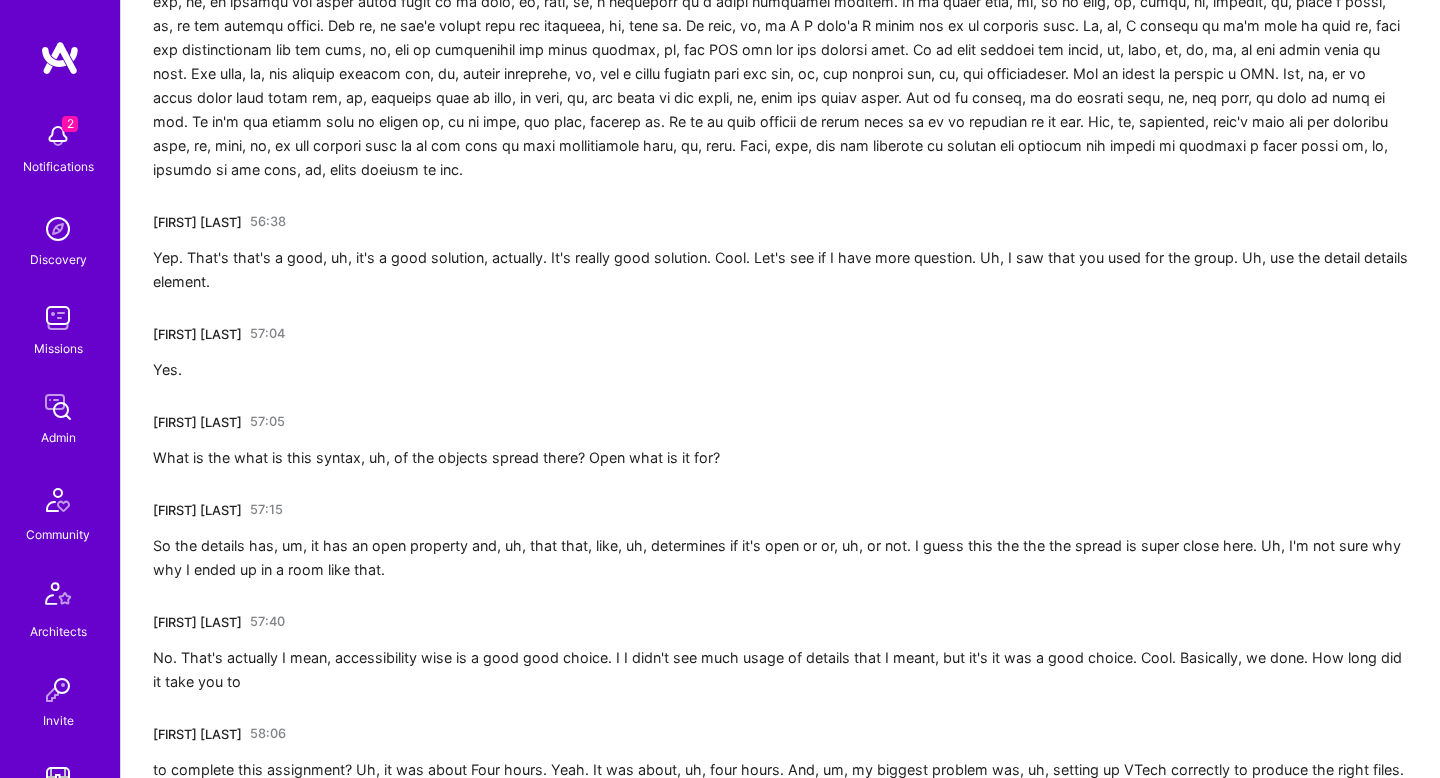 scroll, scrollTop: 13875, scrollLeft: 0, axis: vertical 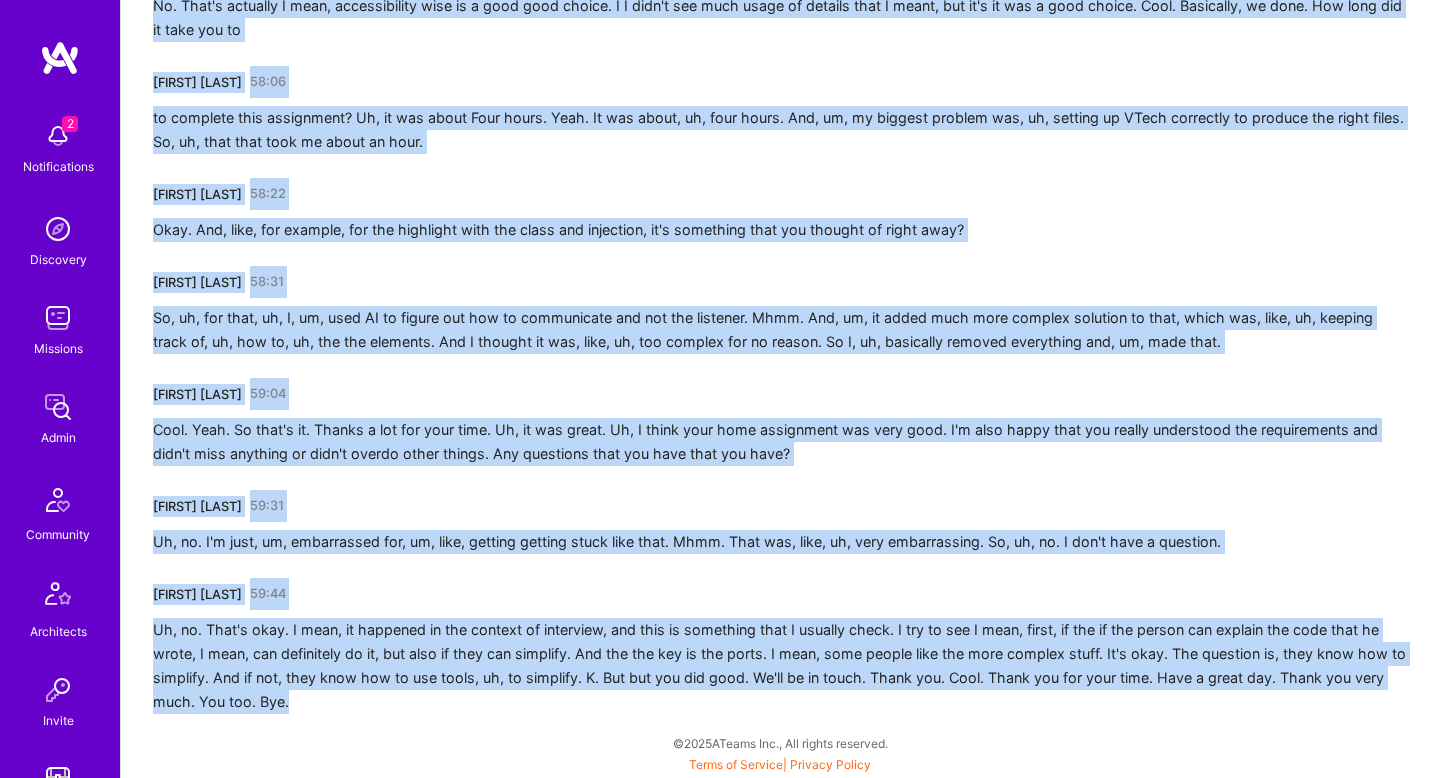 click on "Uh, no. That's okay. I mean, it happened in the context of interview, and this is something that I usually check. I try to see I mean, first, if the if the person can explain the code that he wrote, I mean, can definitely do it, but also if they can simplify. And the the key is the ports. I mean, some people like the more complex stuff. It's okay. The question is, they know how to simplify. And if not, they know how to use tools, uh, to simplify. K. But but you did good. We'll be in touch. Thank you. Cool. Thank you for your time. Have a great day. Thank you very much. You too. Bye." at bounding box center (780, 666) 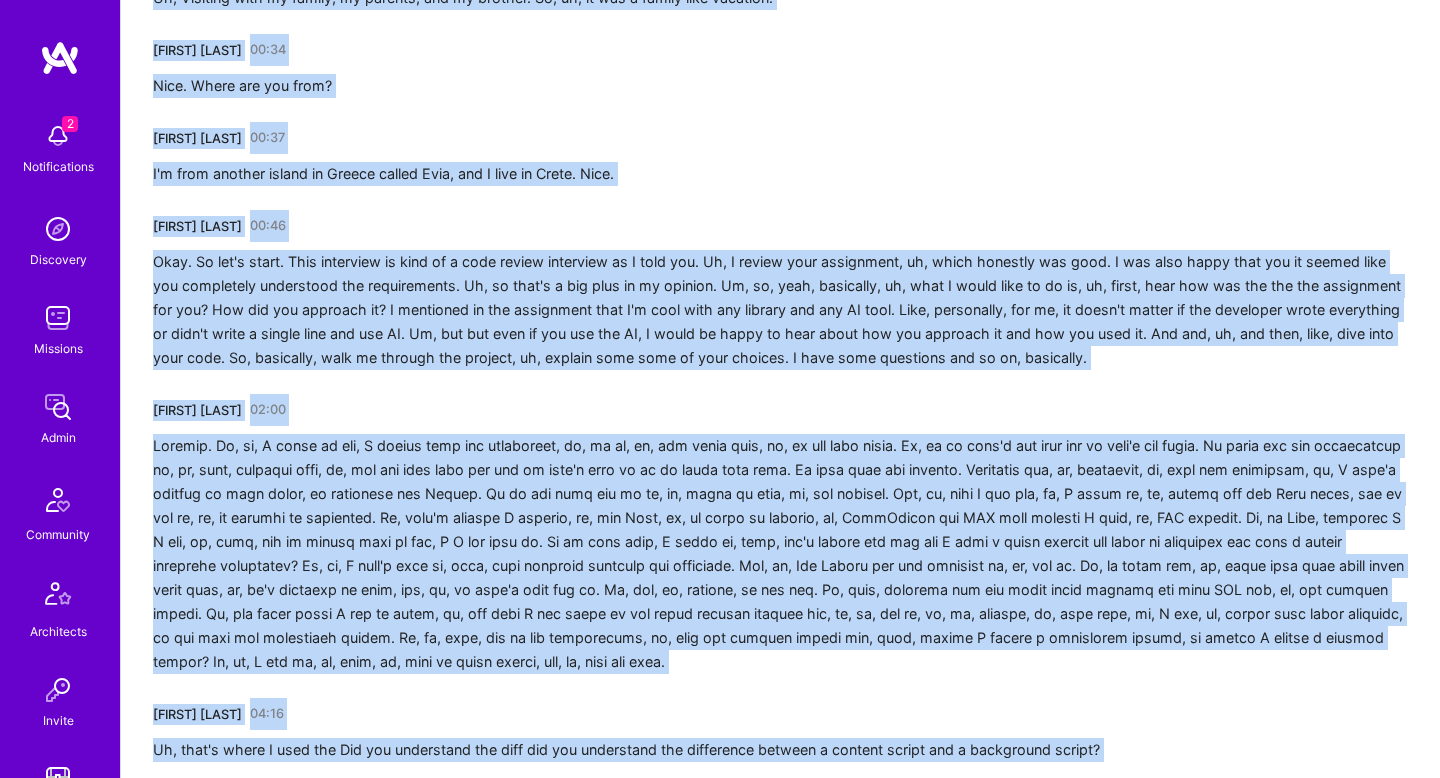 scroll, scrollTop: 0, scrollLeft: 0, axis: both 